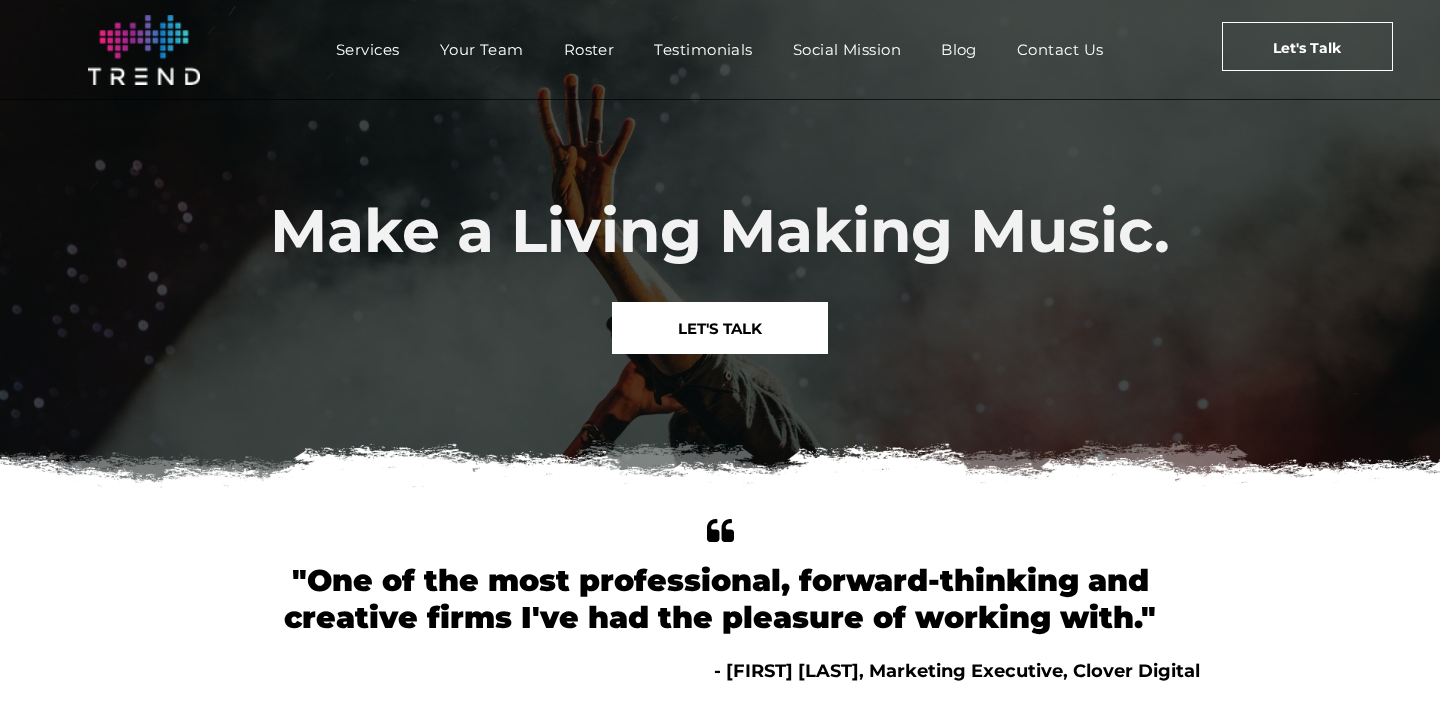 scroll, scrollTop: 0, scrollLeft: 0, axis: both 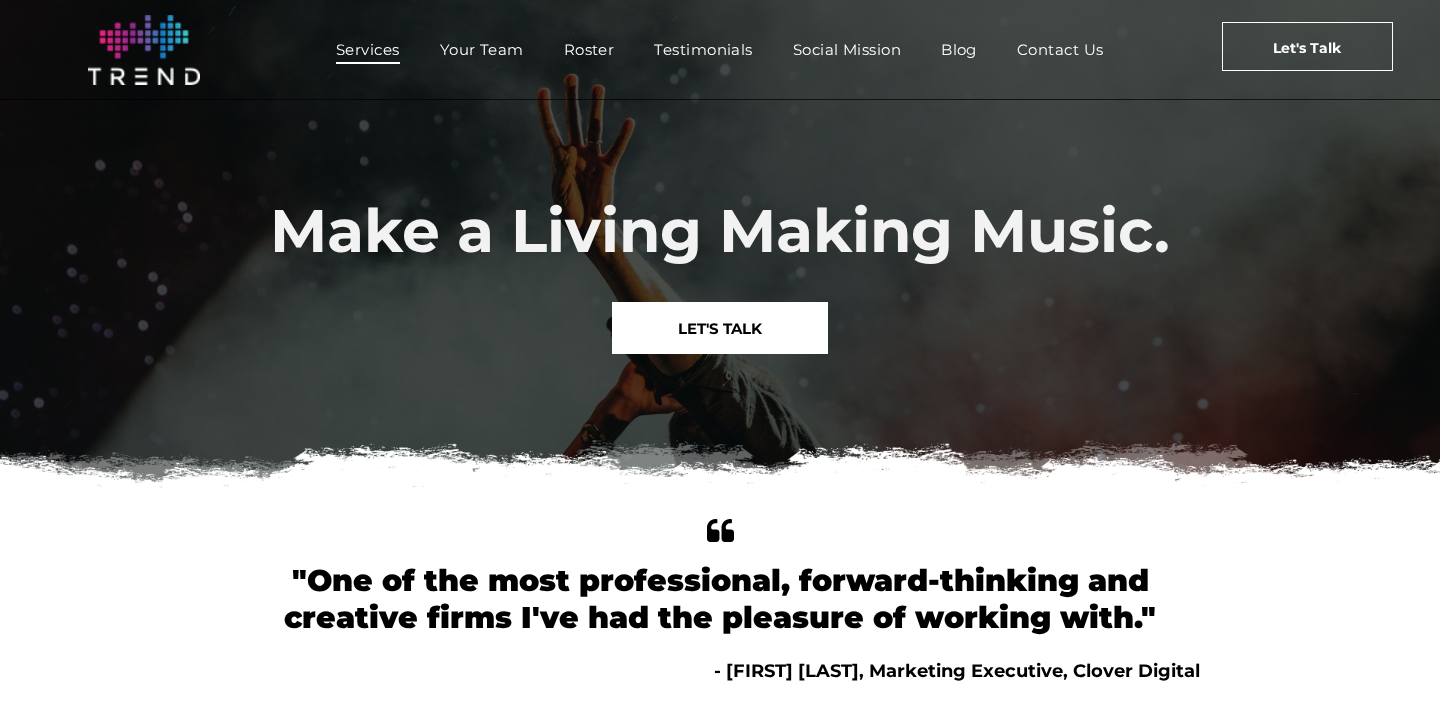 click on "Services" at bounding box center [368, 49] 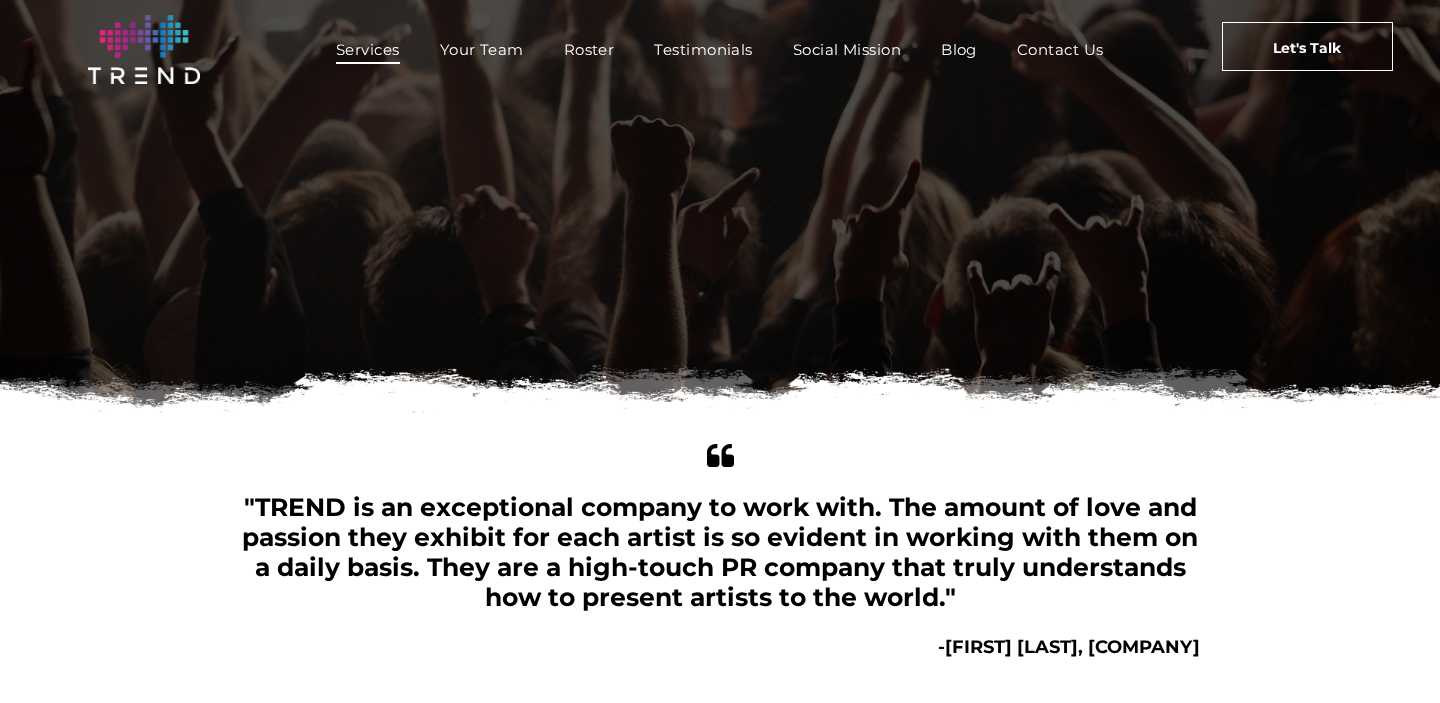 scroll, scrollTop: 0, scrollLeft: 0, axis: both 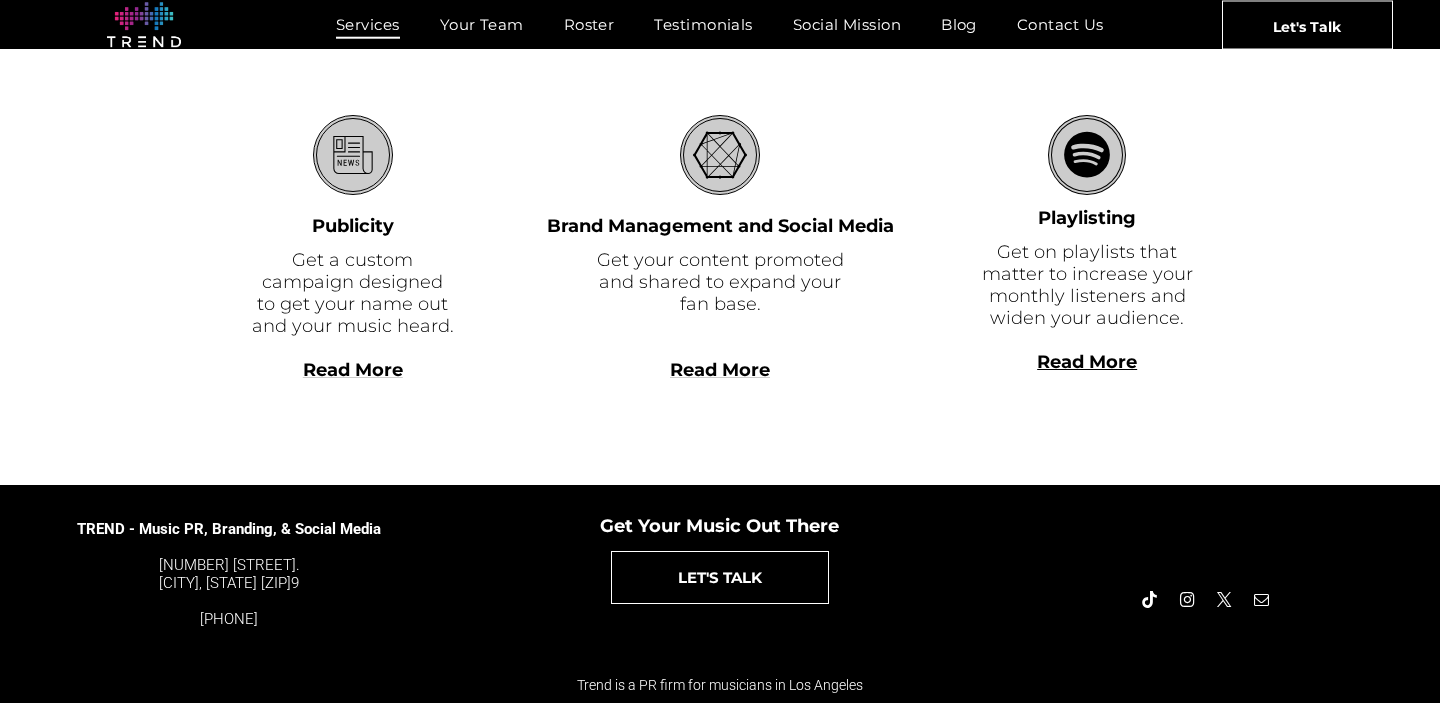 click on "Read More" at bounding box center (353, 370) 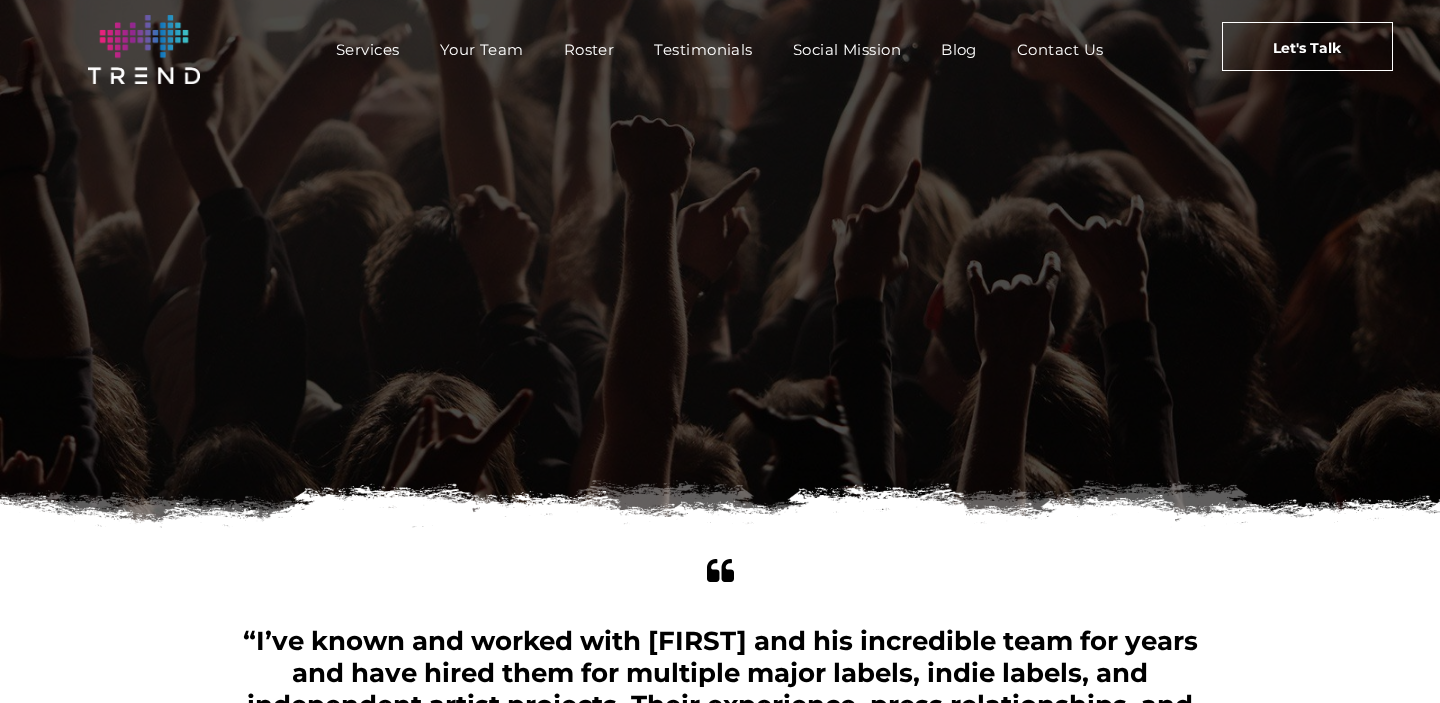 scroll, scrollTop: 0, scrollLeft: 0, axis: both 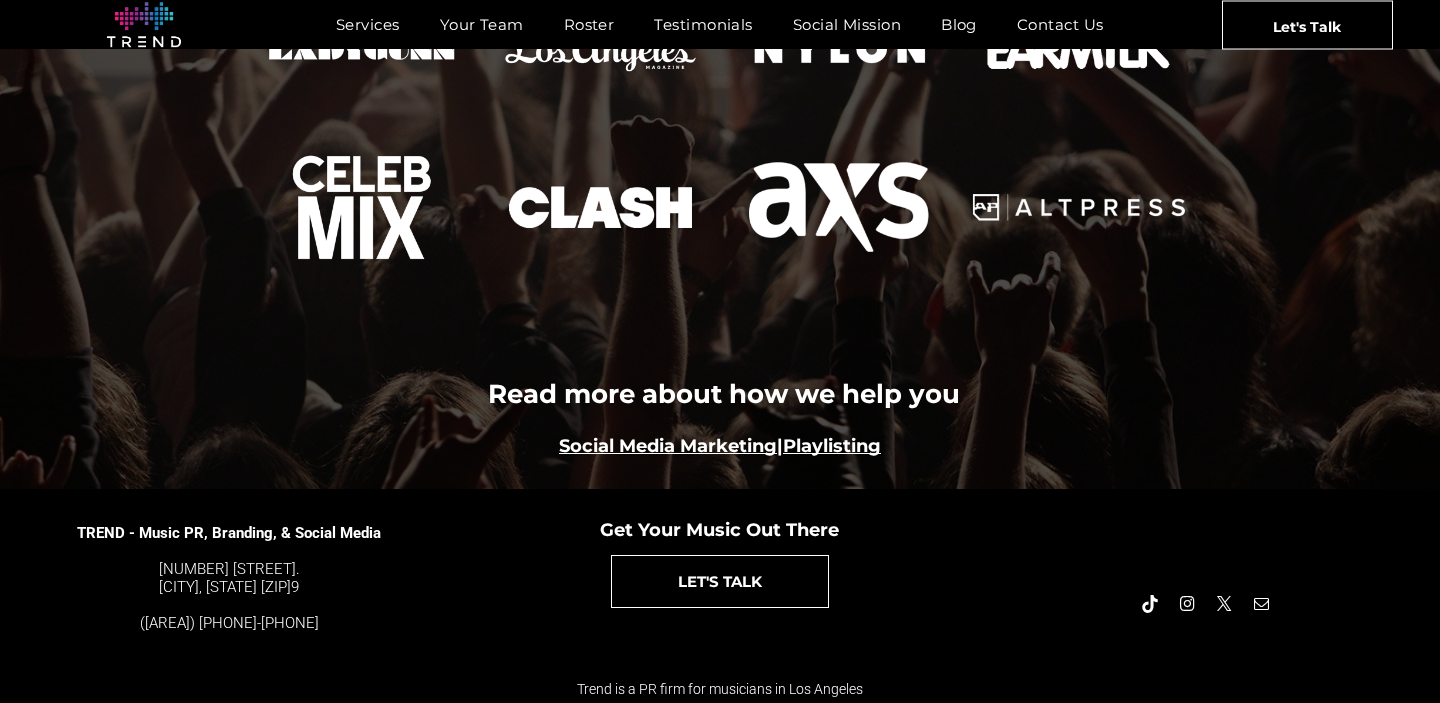 click on "Social Media Marketing" at bounding box center [668, 446] 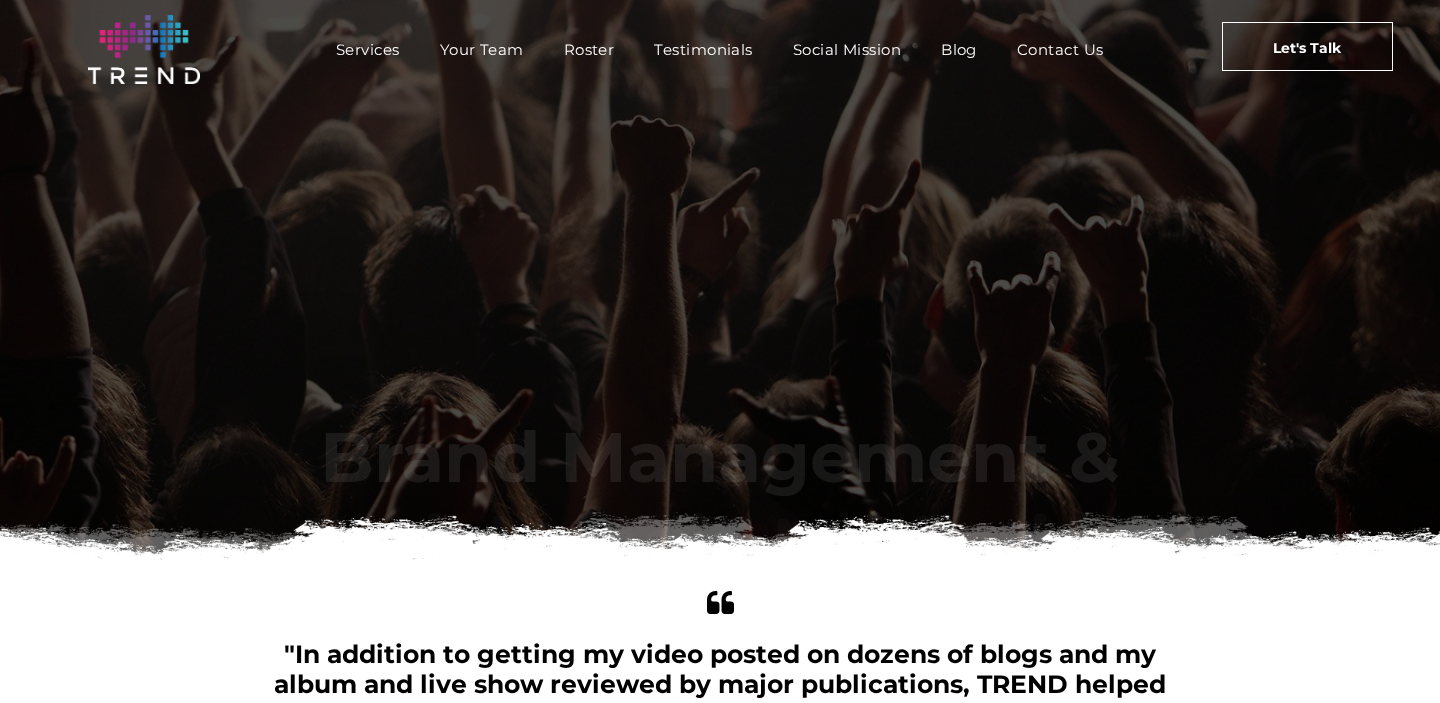 scroll, scrollTop: 0, scrollLeft: 0, axis: both 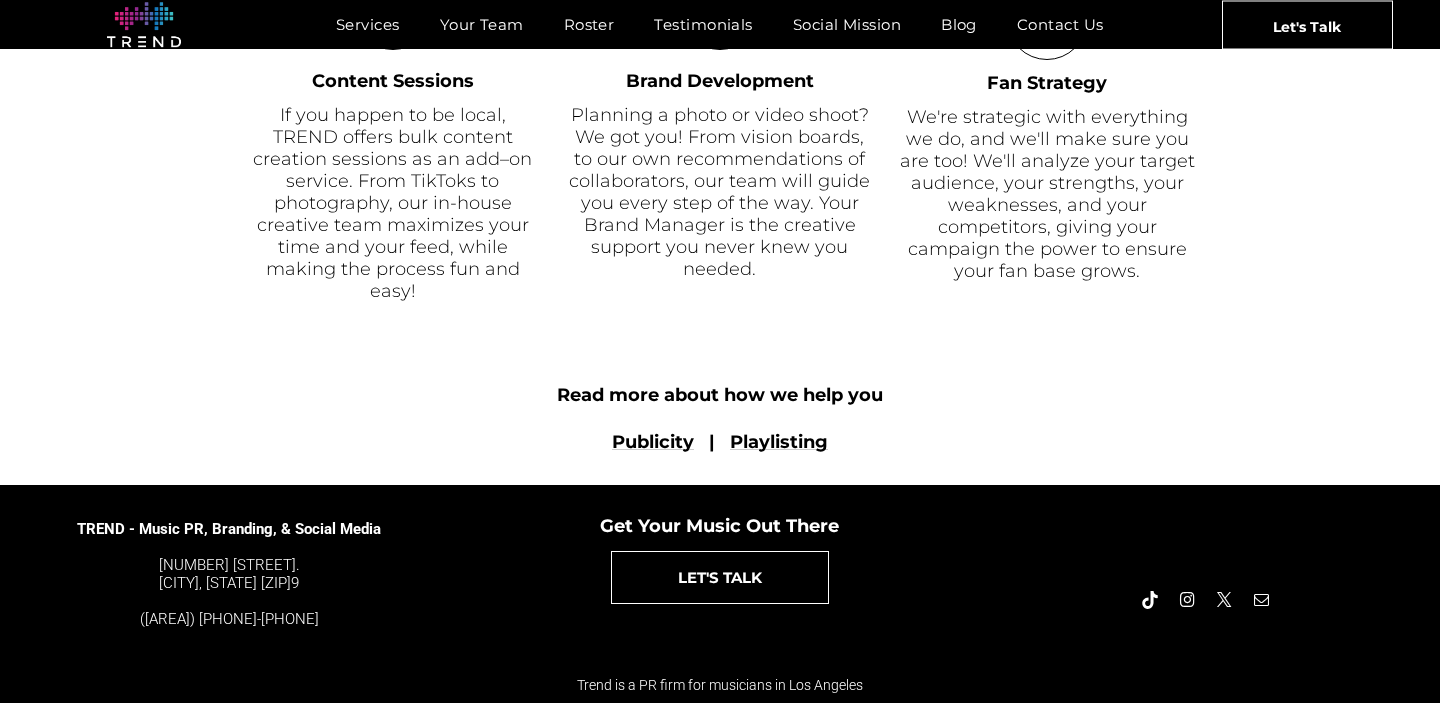 click on "Playlisting" at bounding box center (779, 442) 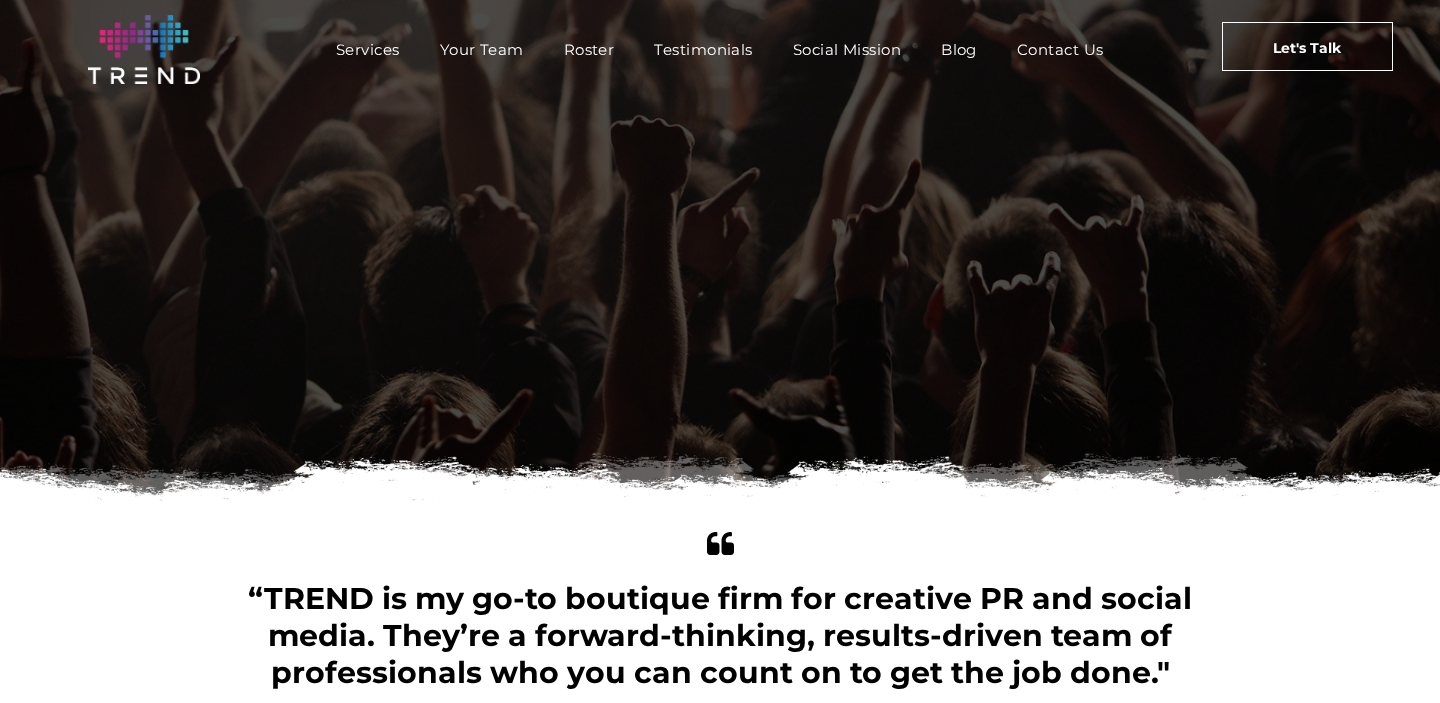 scroll, scrollTop: 0, scrollLeft: 0, axis: both 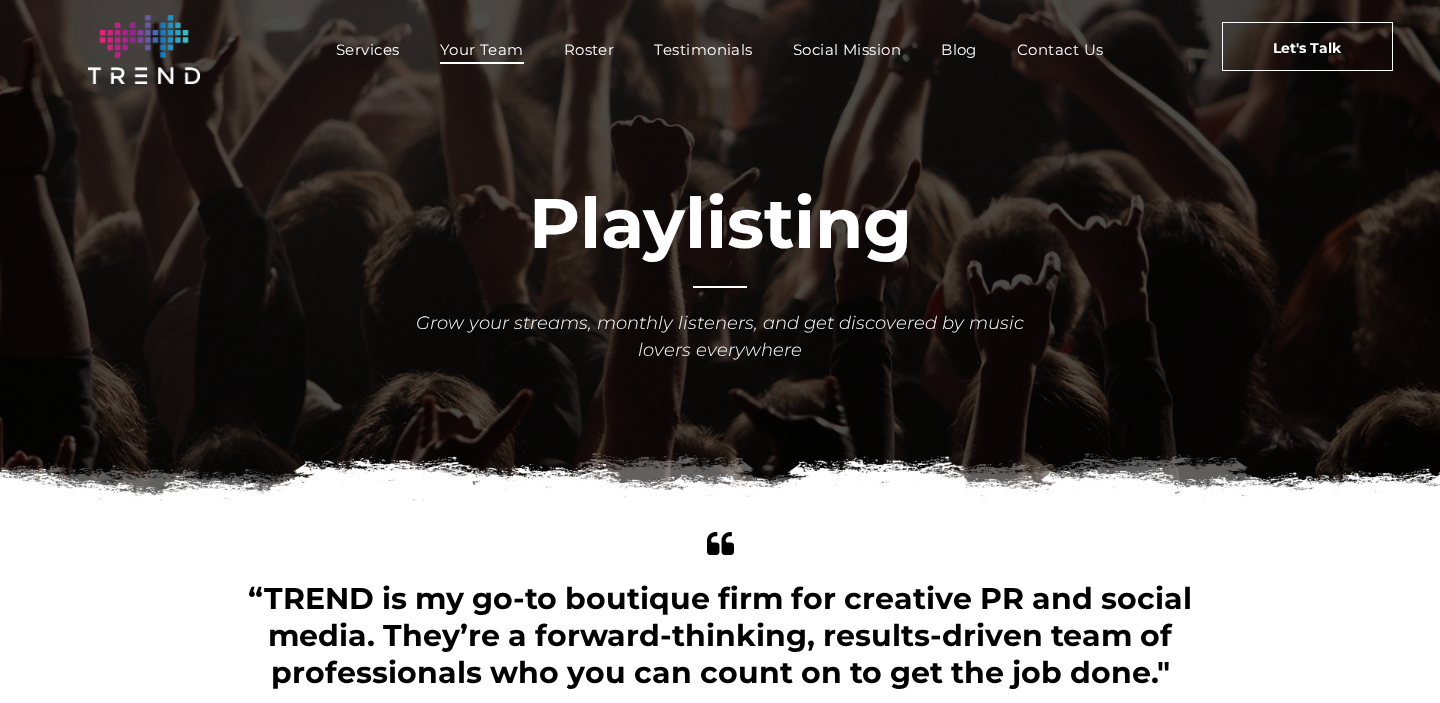click on "Your Team" at bounding box center (482, 49) 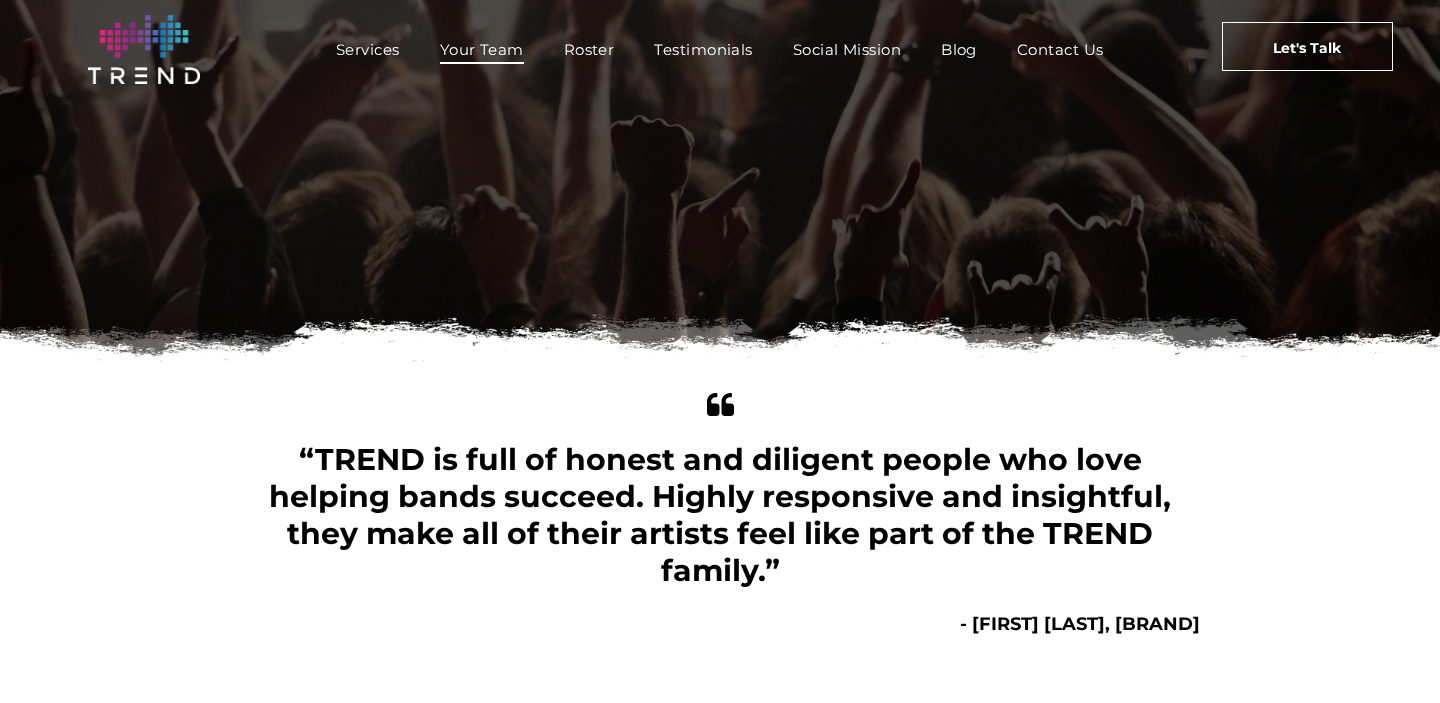 scroll, scrollTop: 0, scrollLeft: 0, axis: both 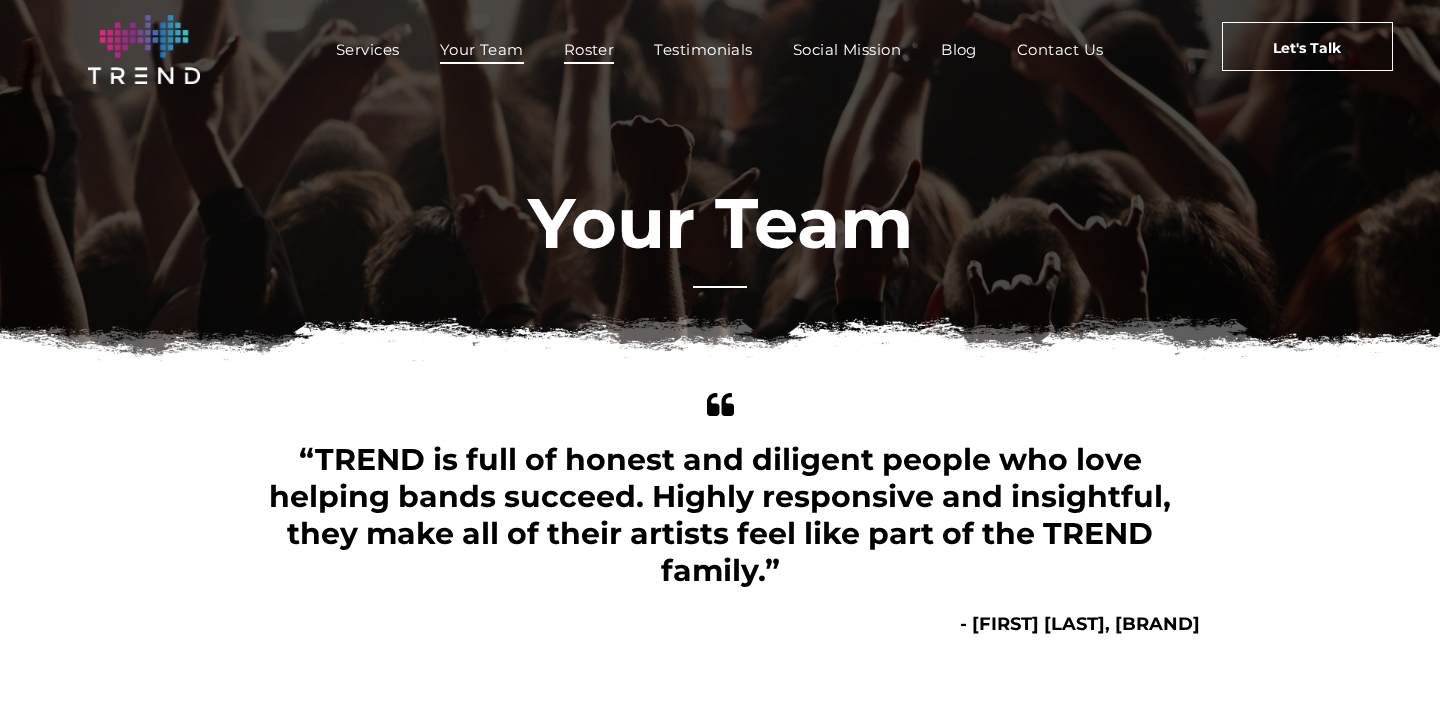 click on "Roster" at bounding box center (589, 49) 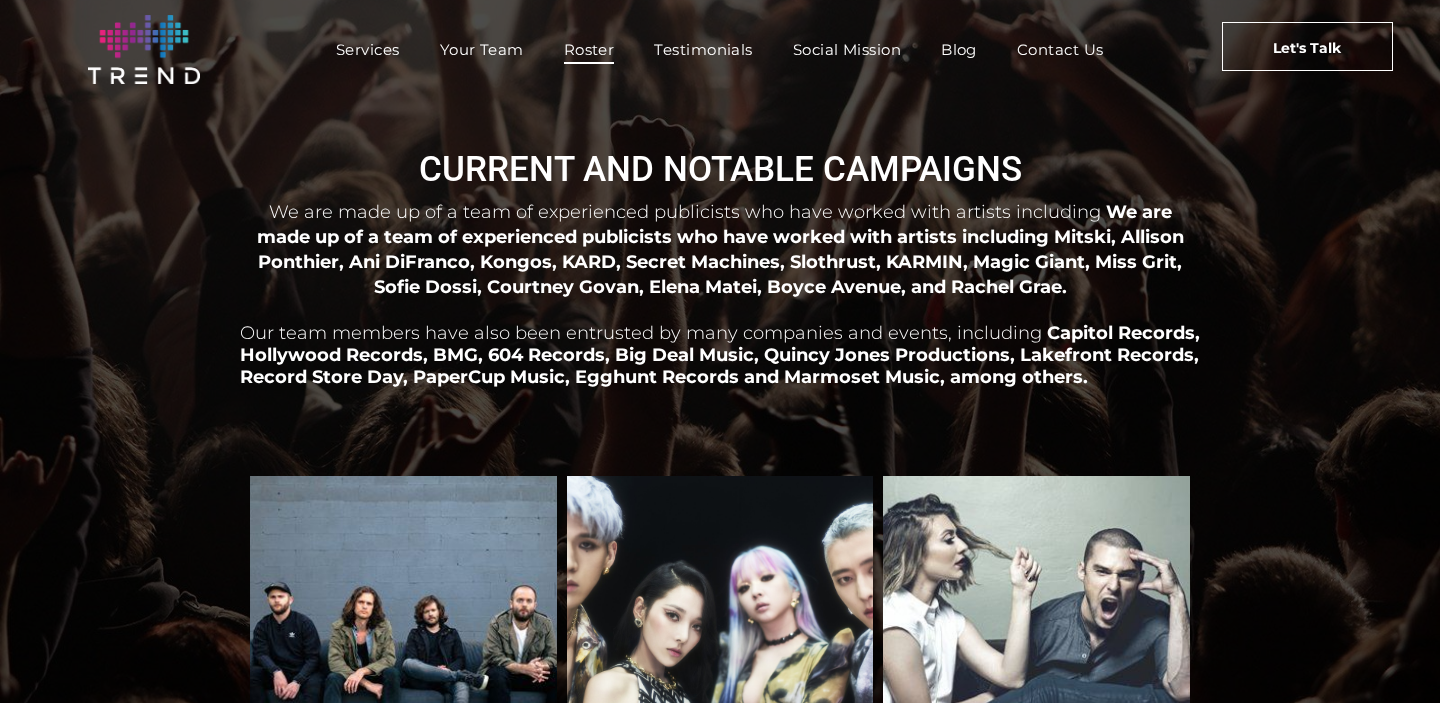 scroll, scrollTop: 0, scrollLeft: 0, axis: both 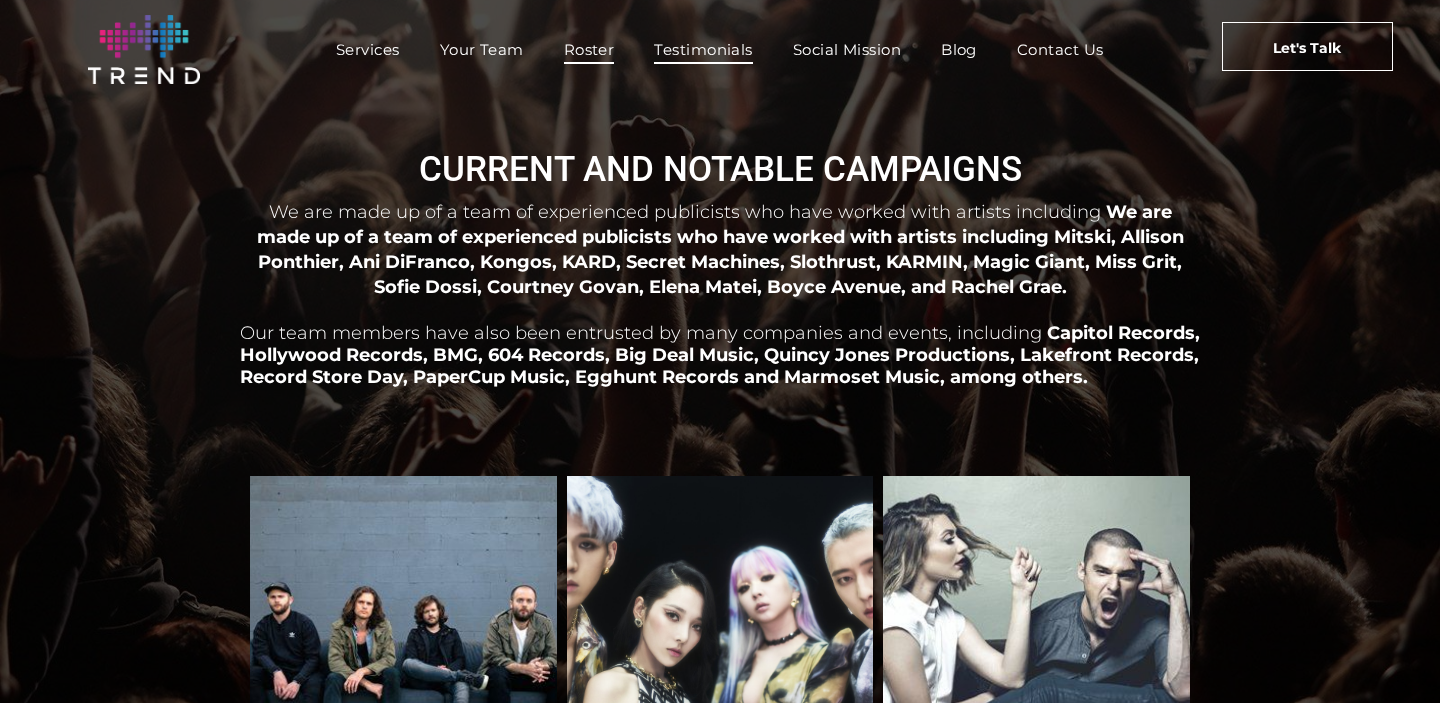 click on "Testimonials" at bounding box center (703, 49) 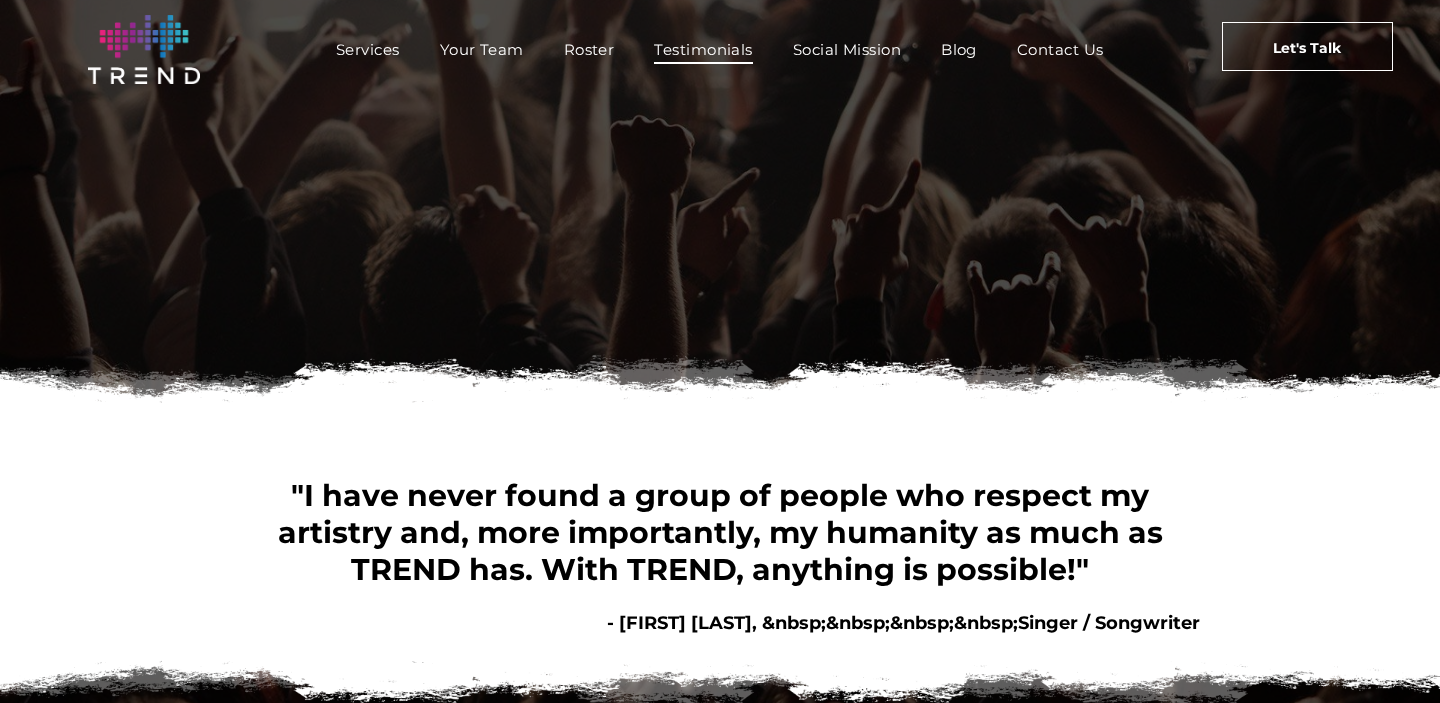 scroll, scrollTop: 0, scrollLeft: 0, axis: both 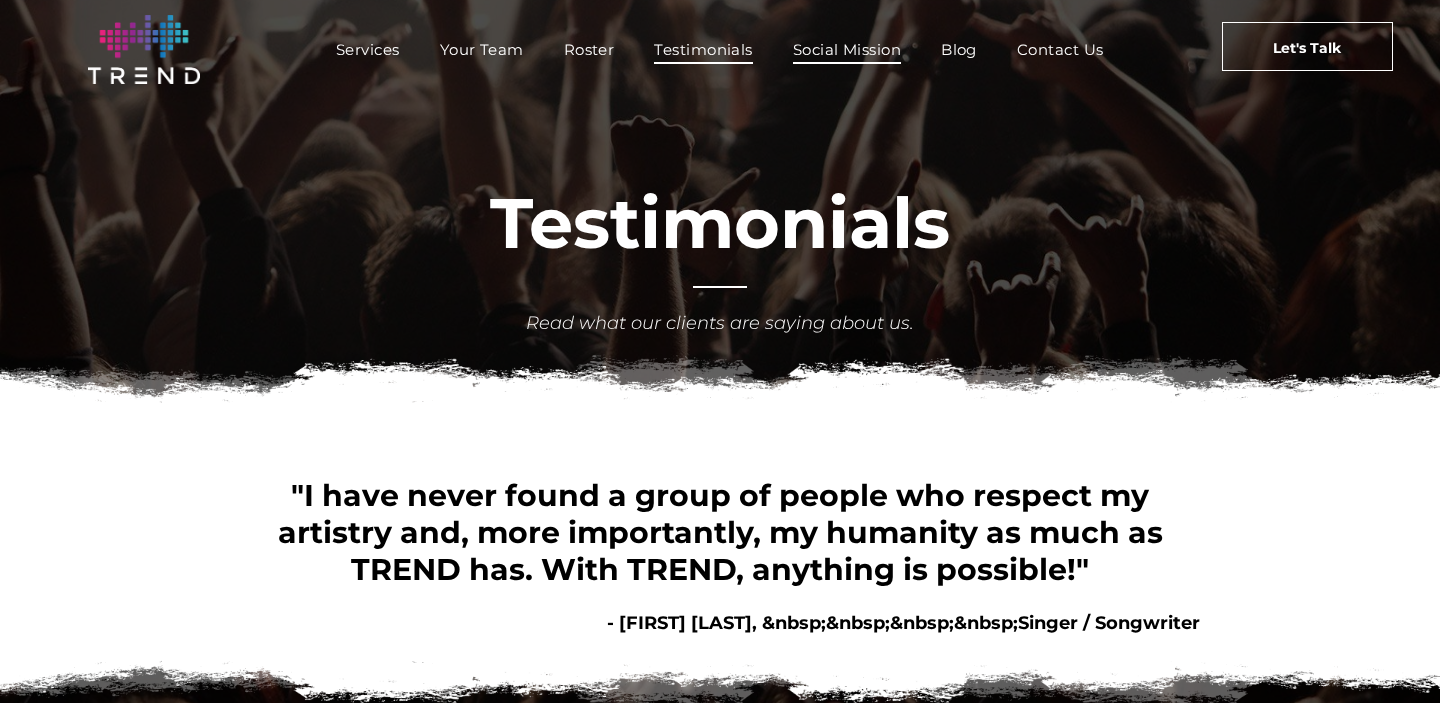 click on "Social Mission" at bounding box center [847, 49] 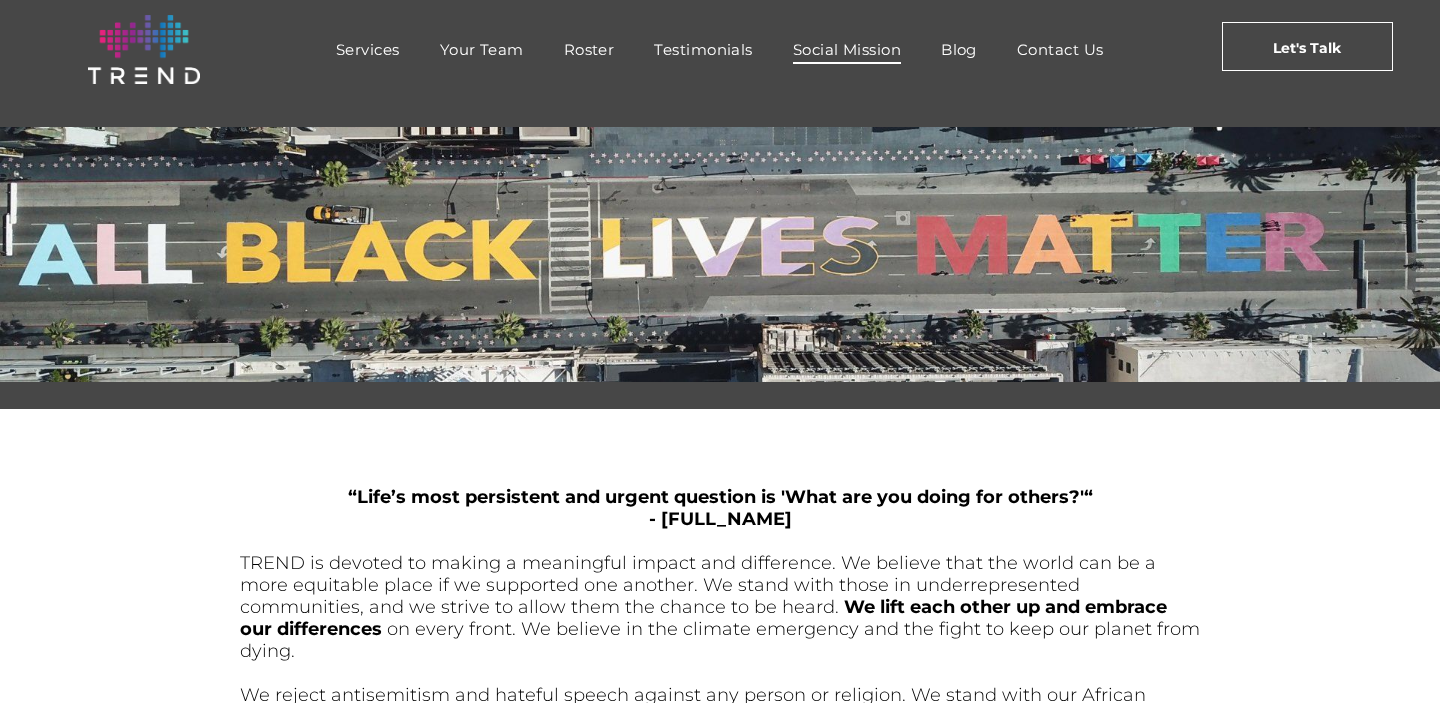 scroll, scrollTop: 0, scrollLeft: 0, axis: both 